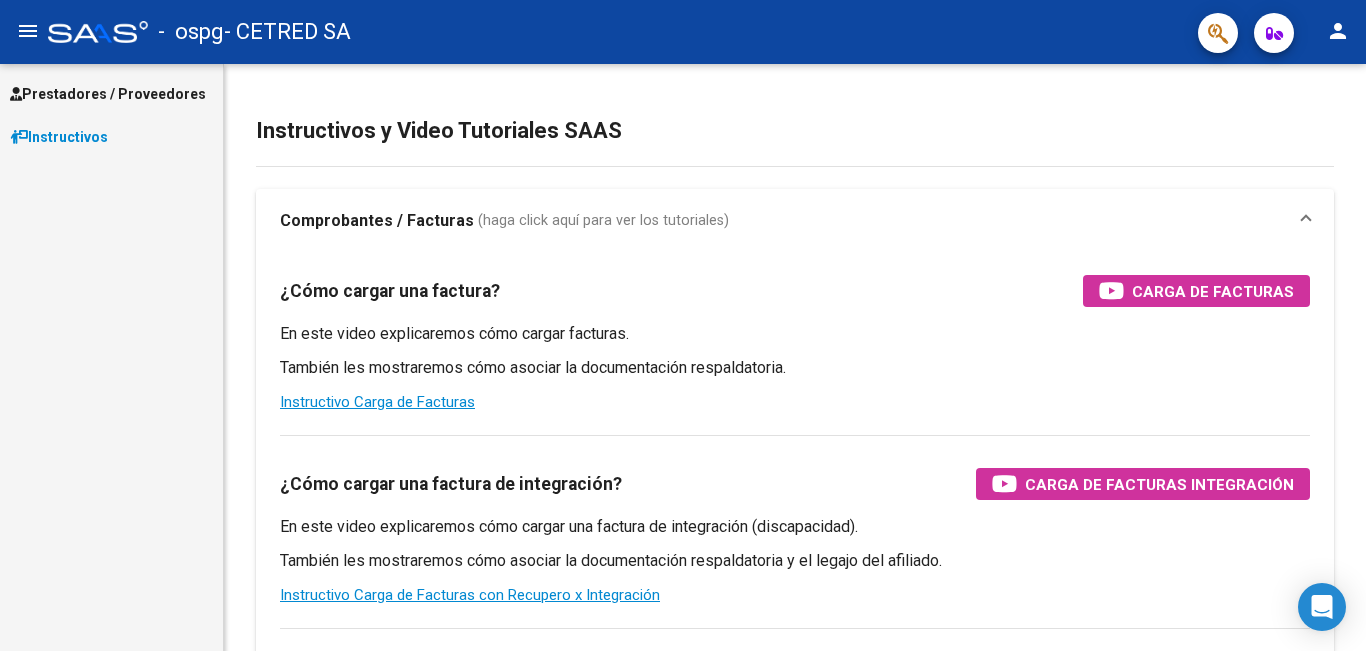 scroll, scrollTop: 0, scrollLeft: 0, axis: both 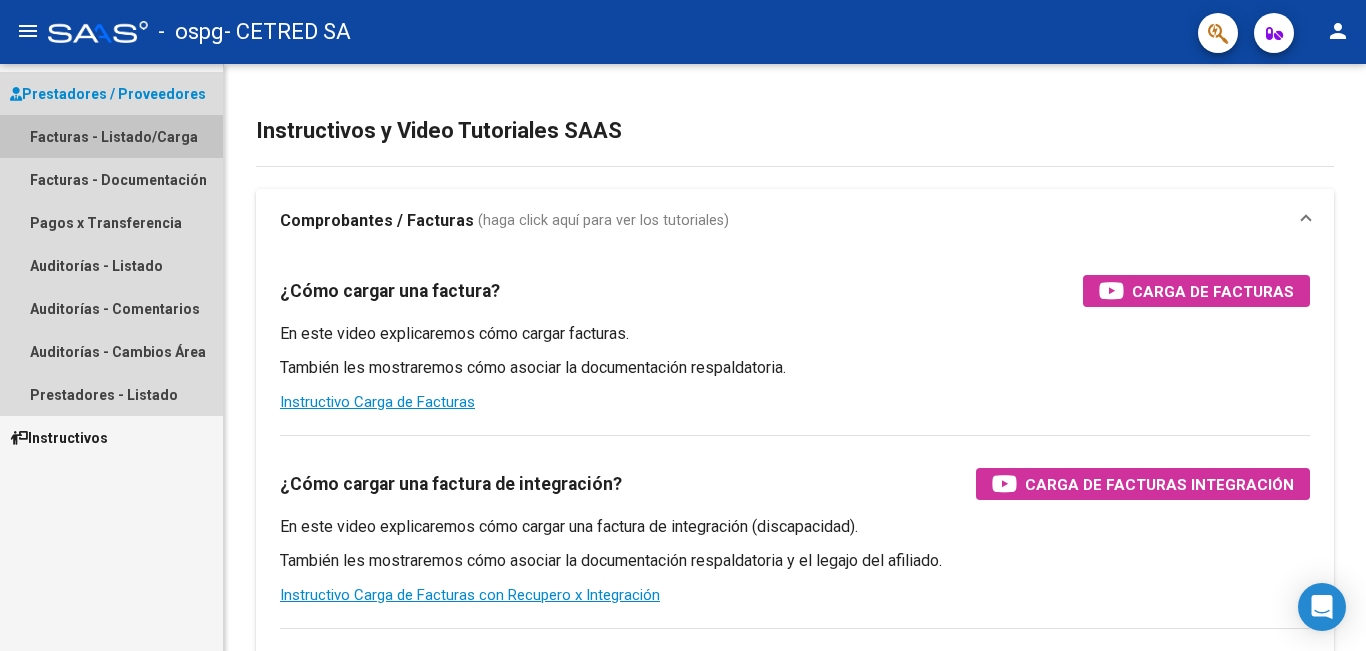 click on "Facturas - Listado/Carga" at bounding box center (111, 136) 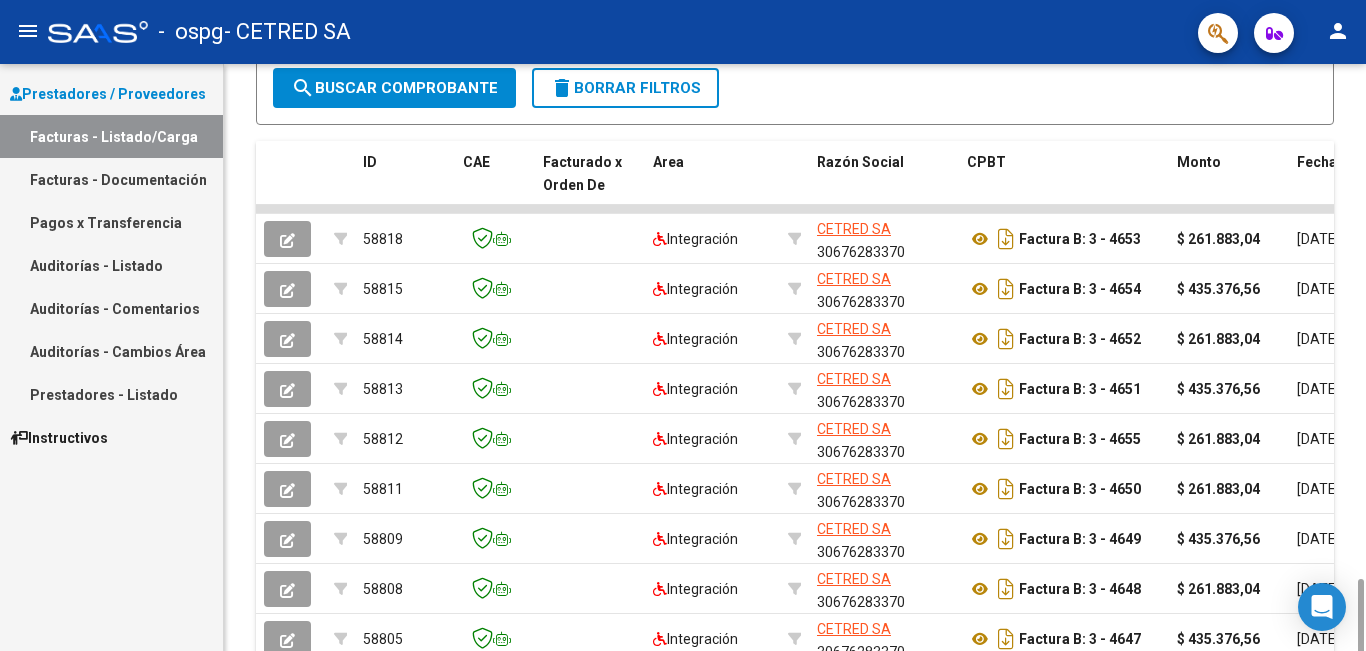 scroll, scrollTop: 678, scrollLeft: 0, axis: vertical 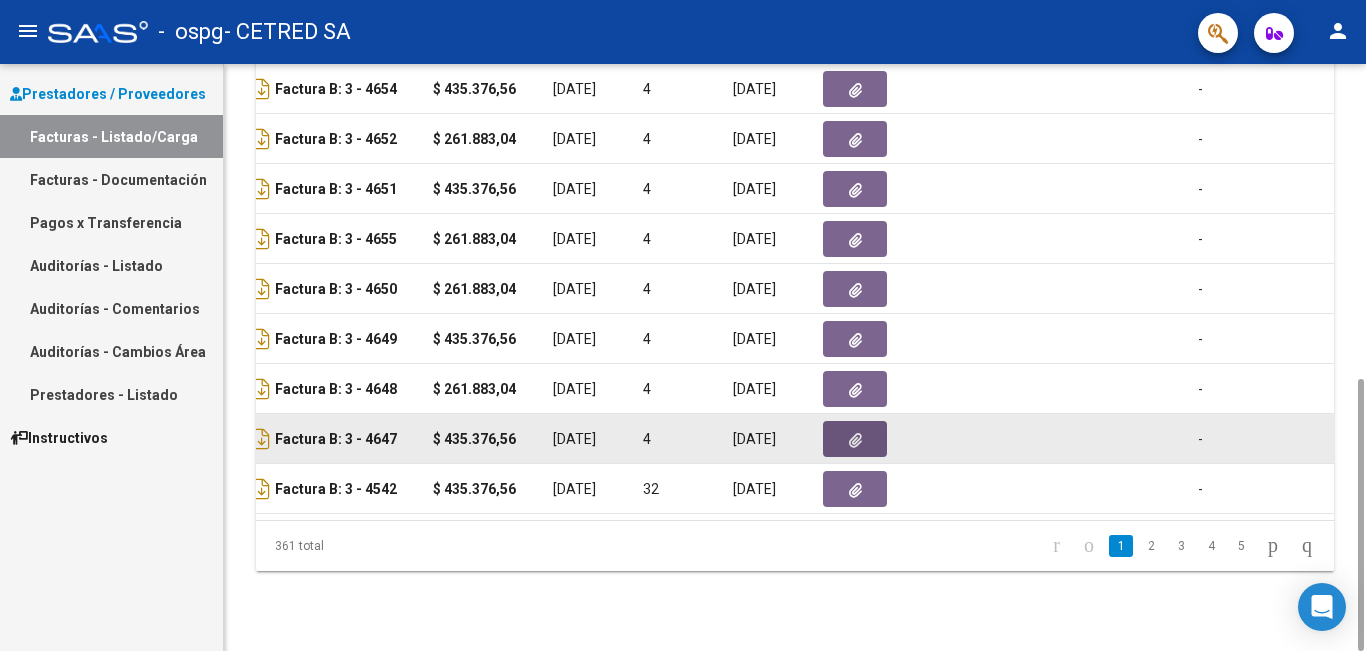 click 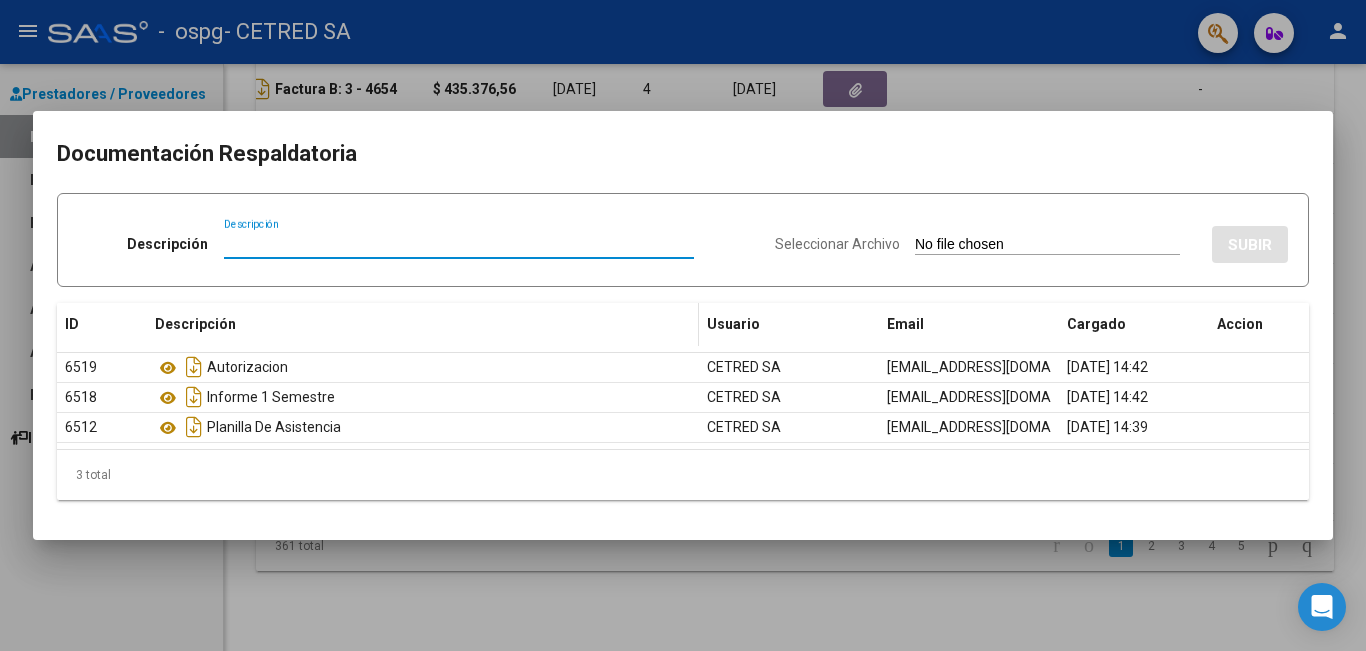 type 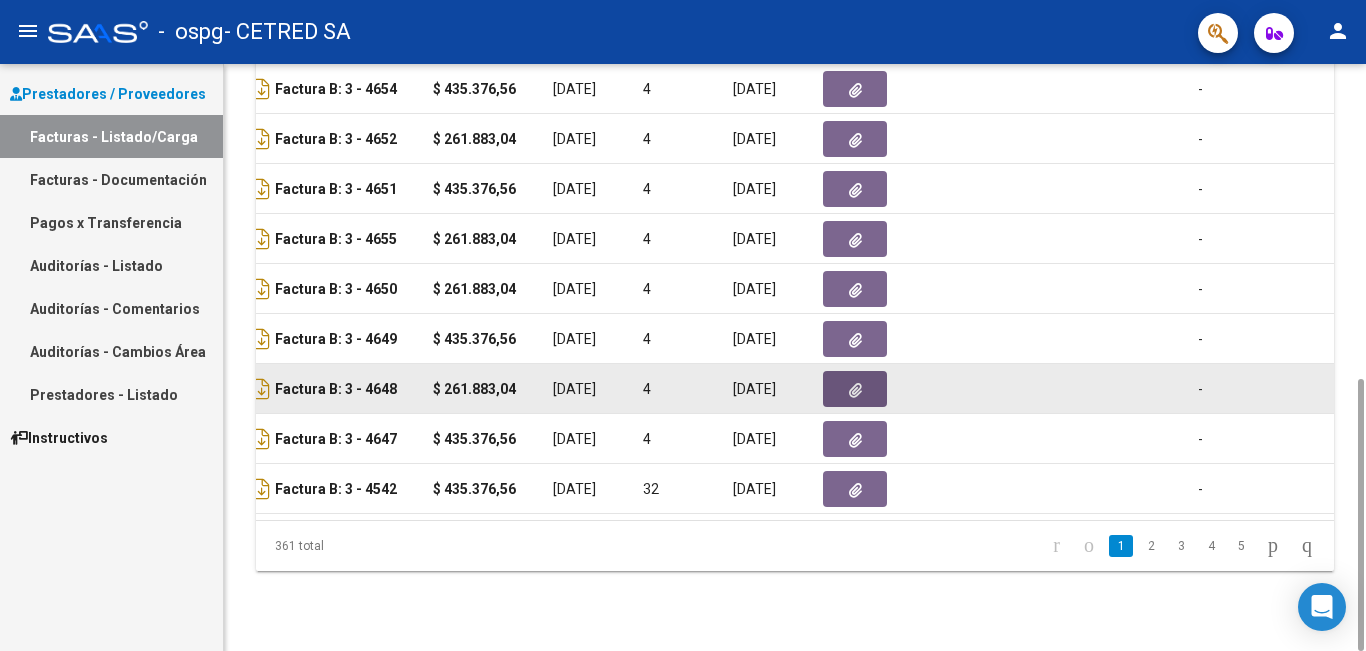 click 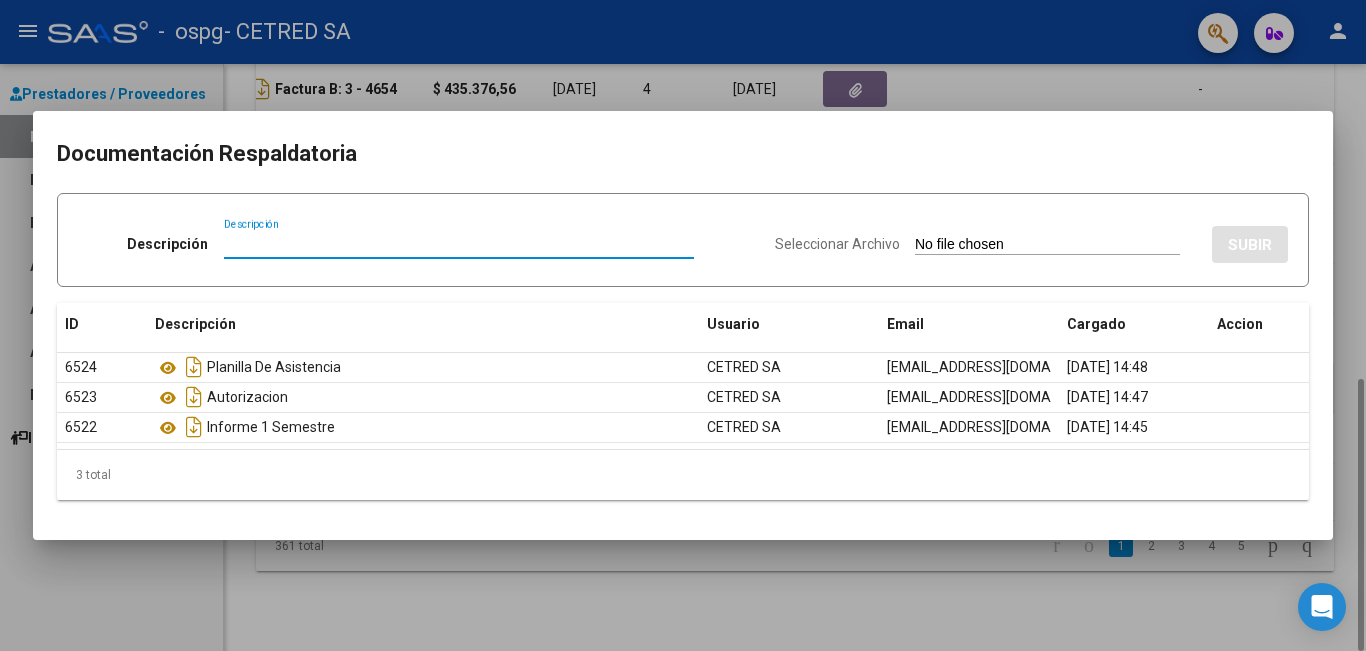 type 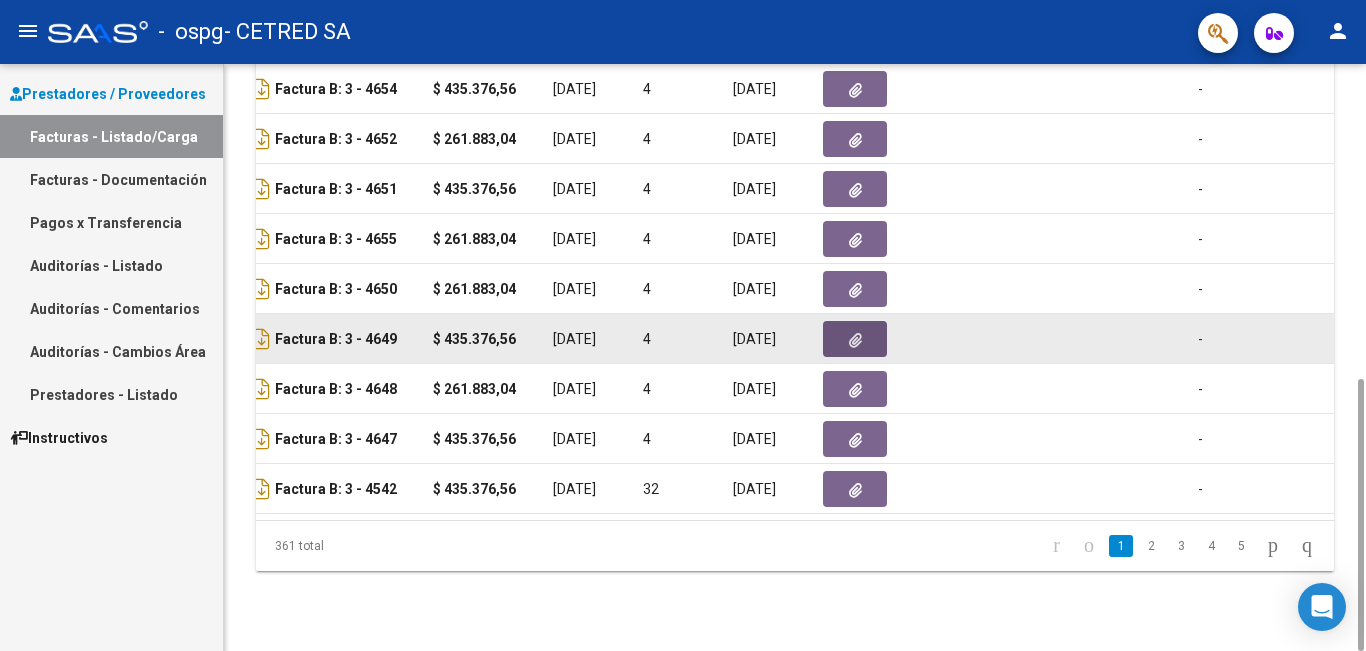 click 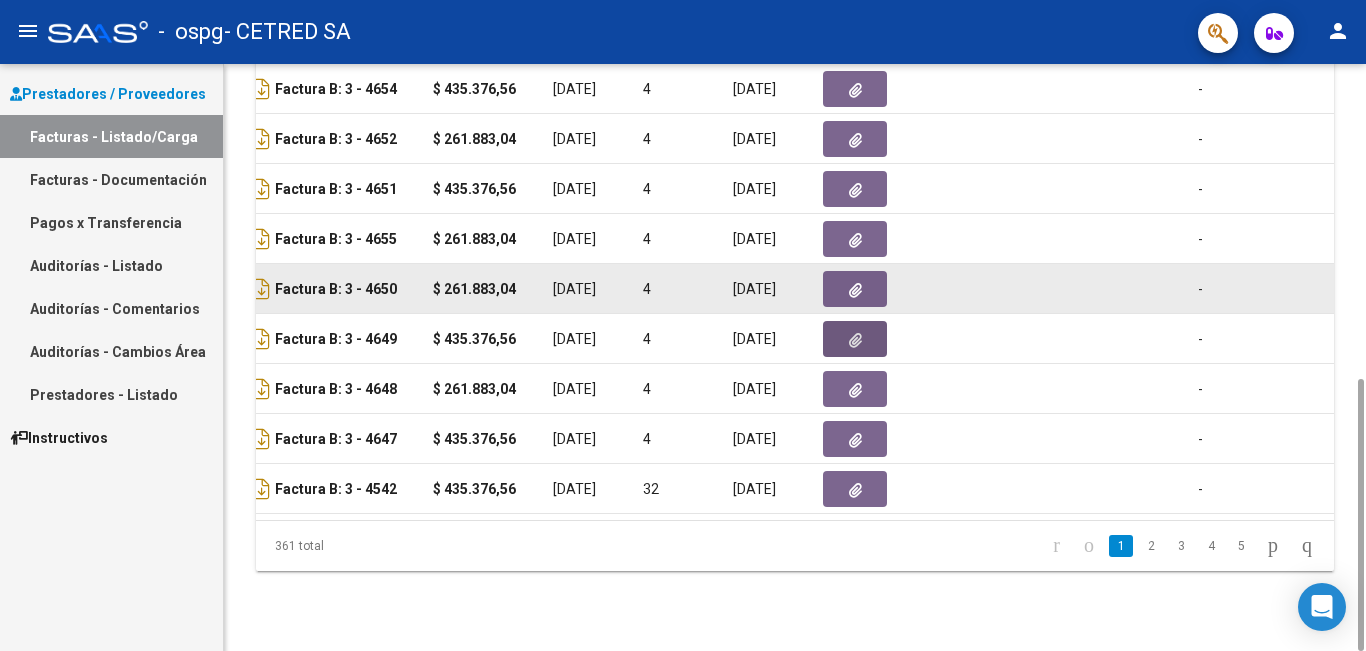 click 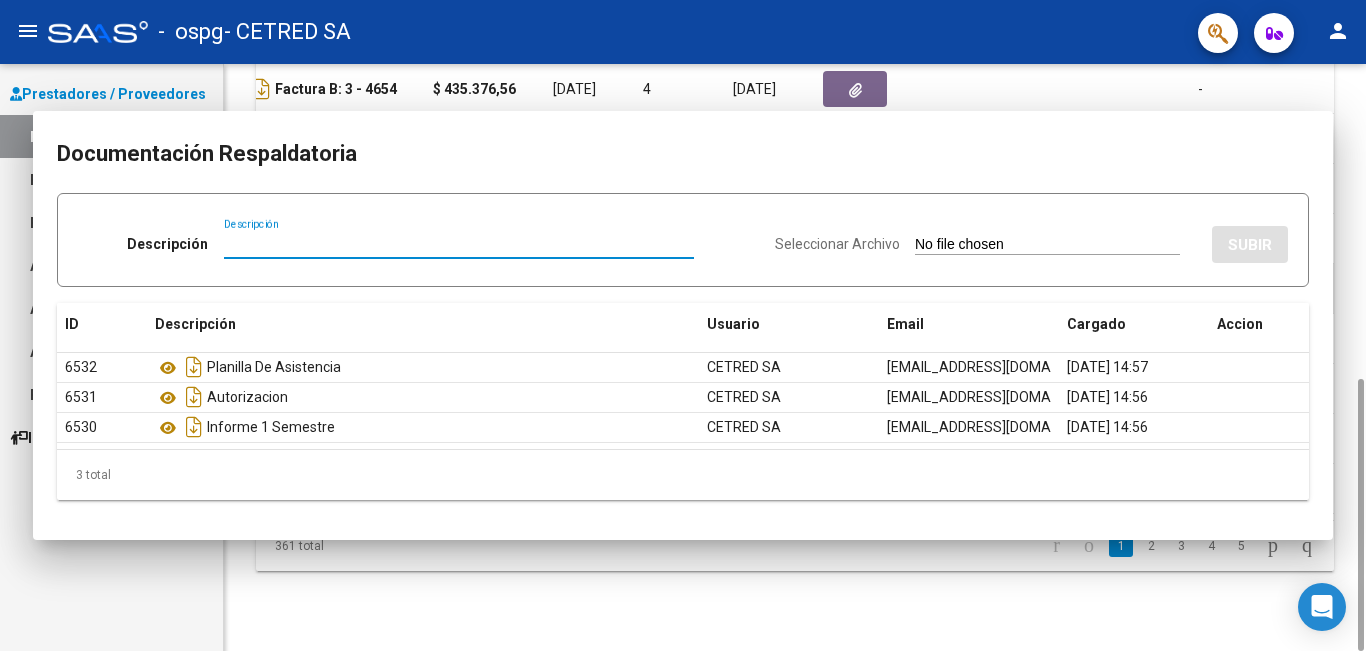 type 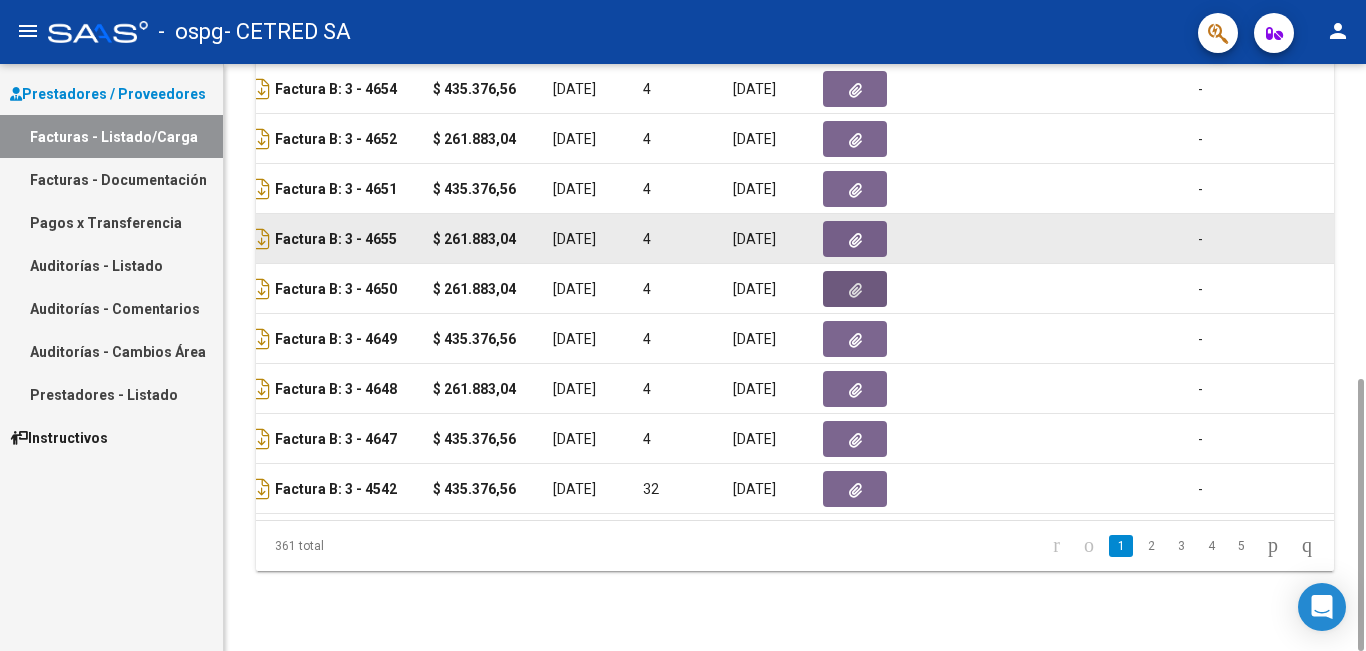 click 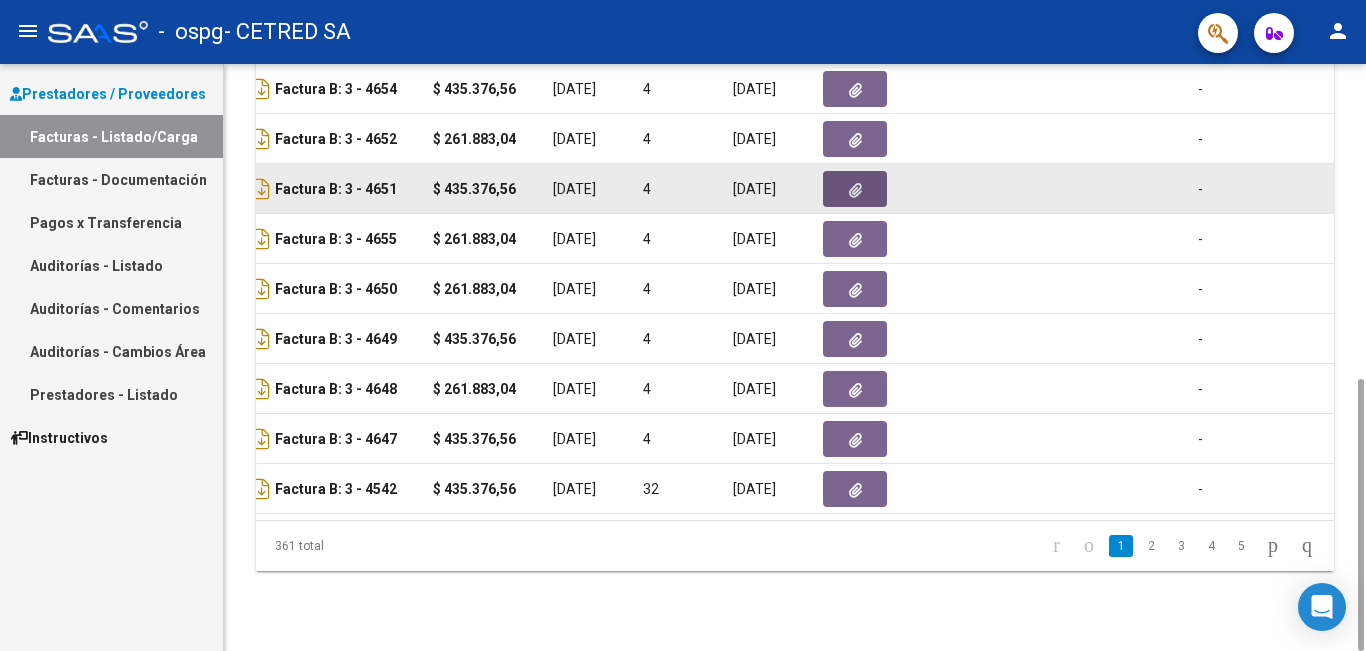 click 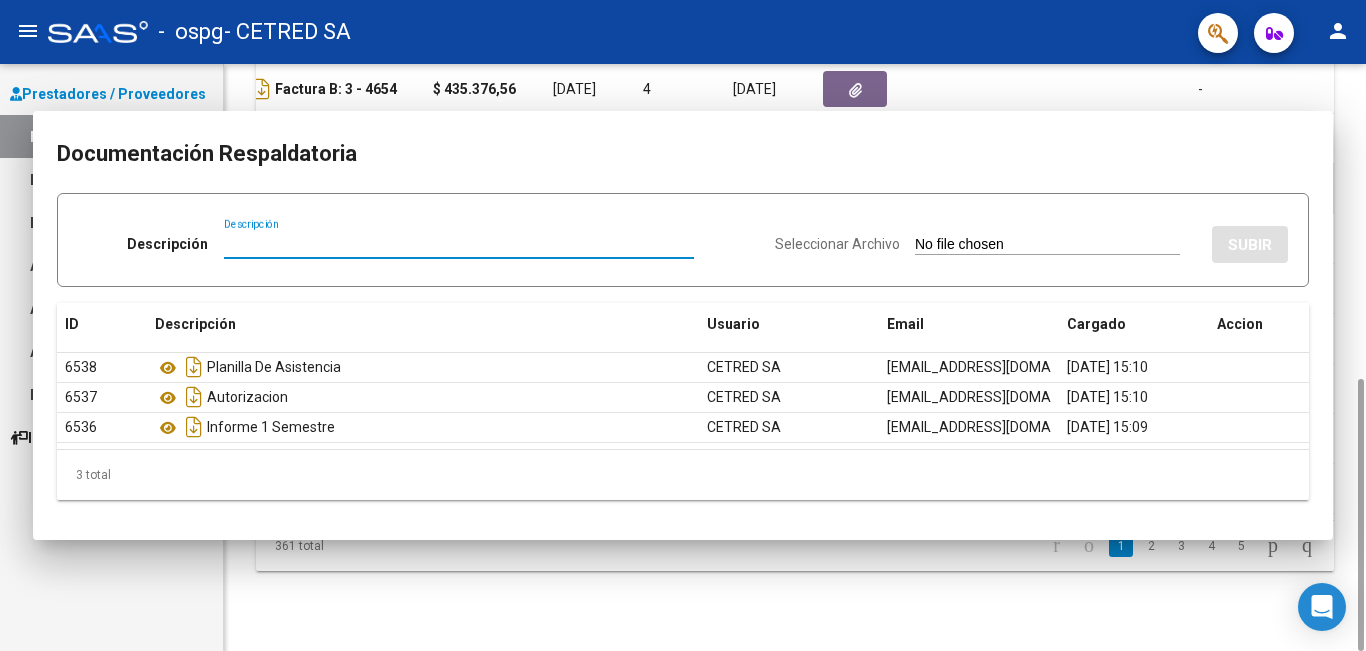 type 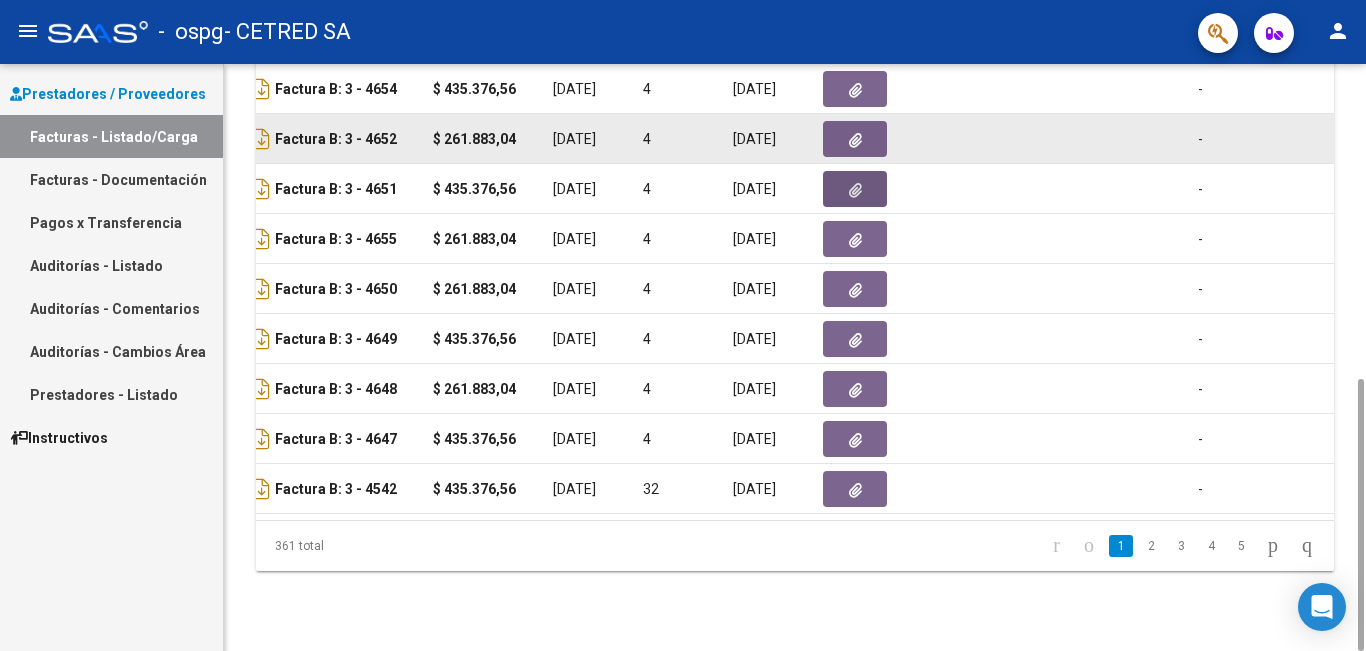 click 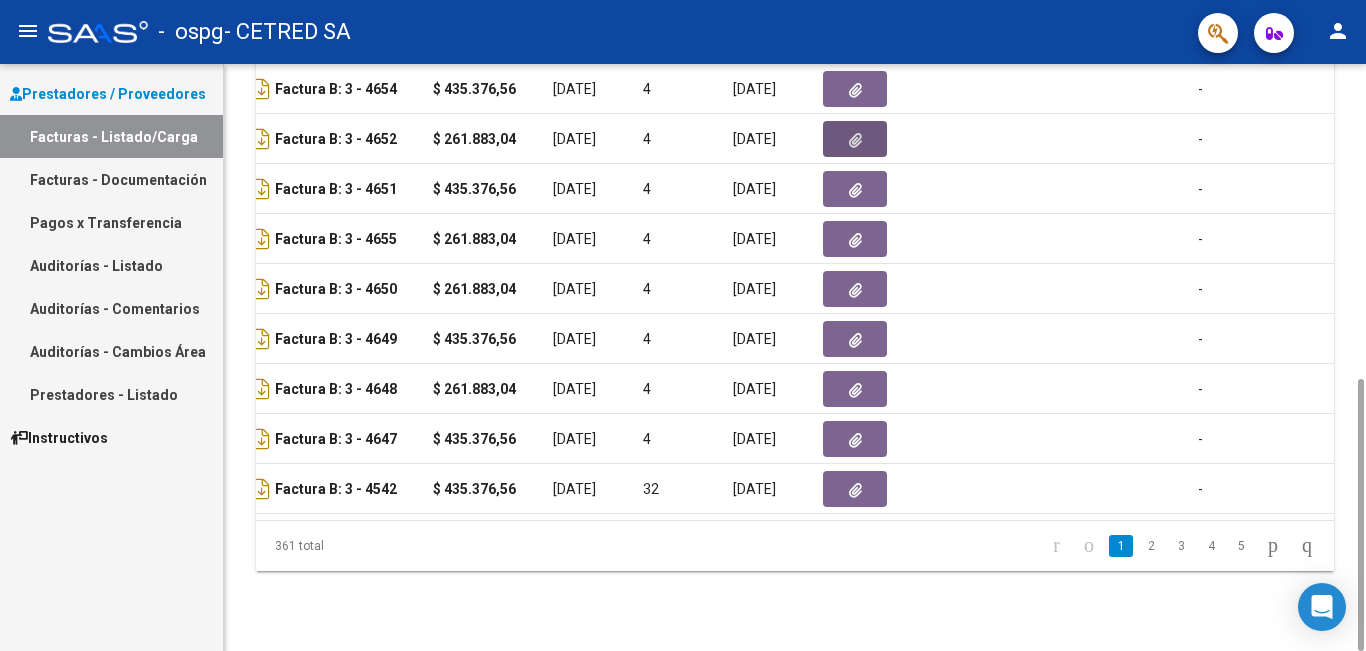 scroll, scrollTop: 478, scrollLeft: 0, axis: vertical 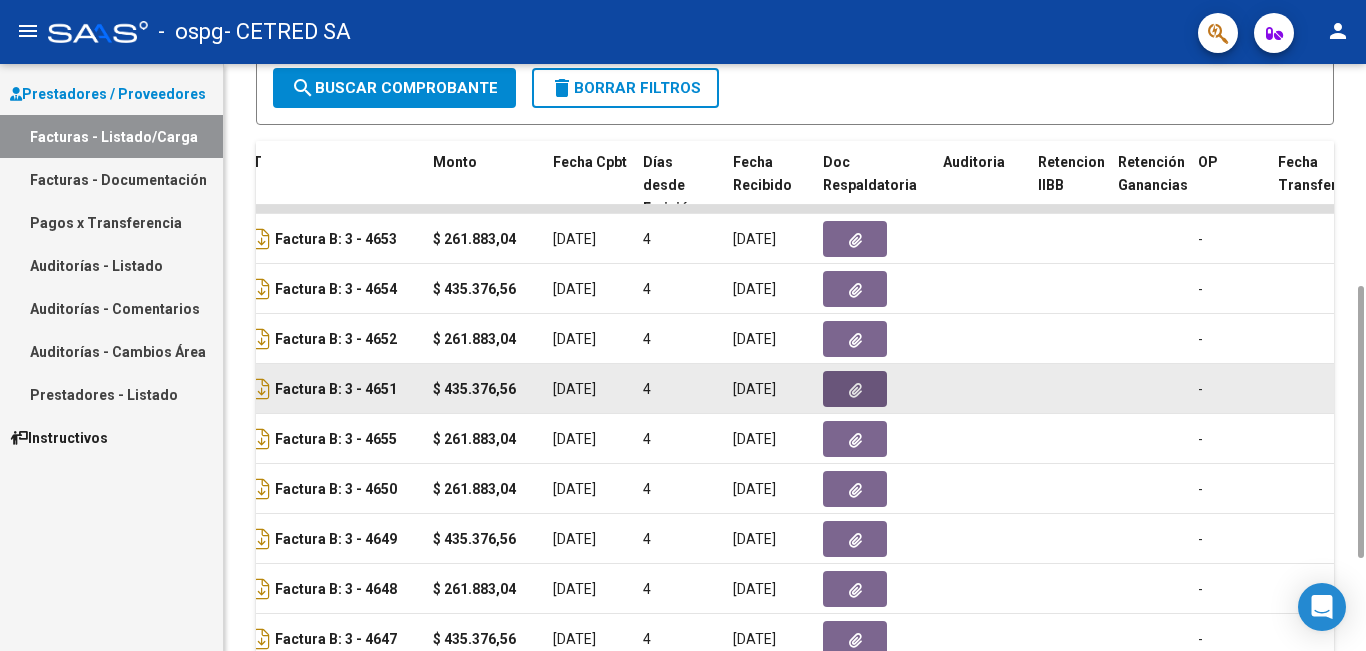 click 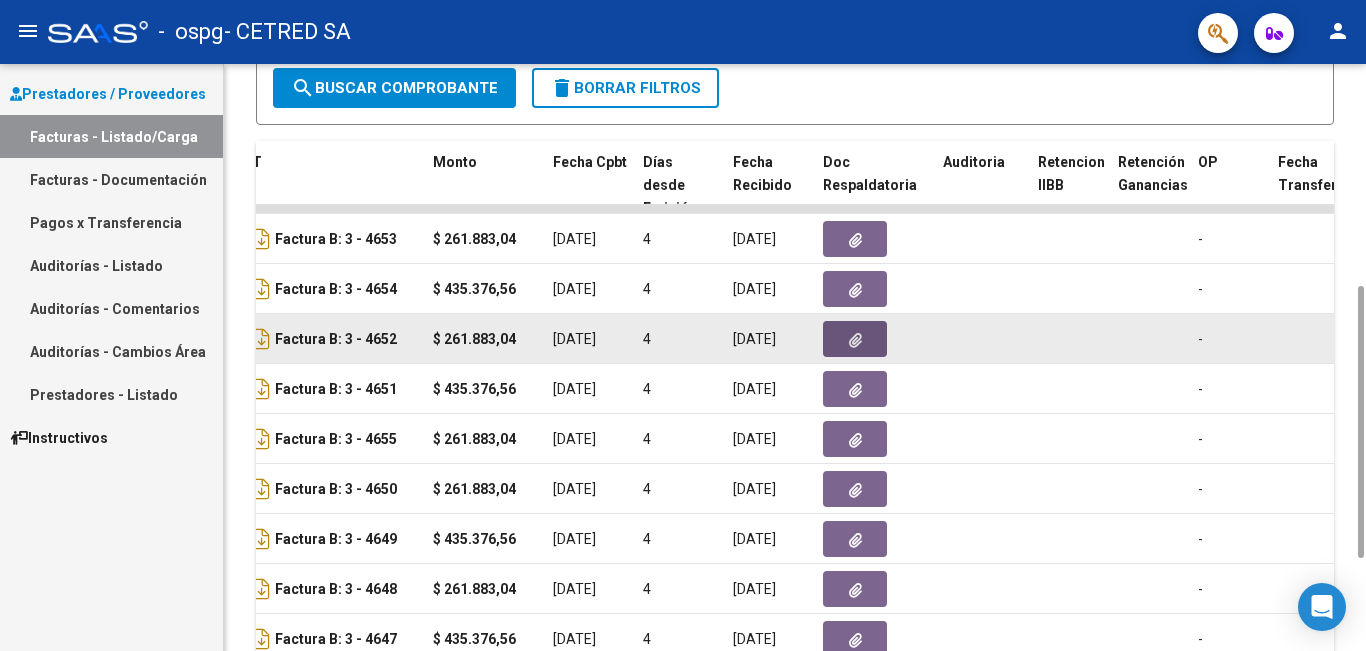 click 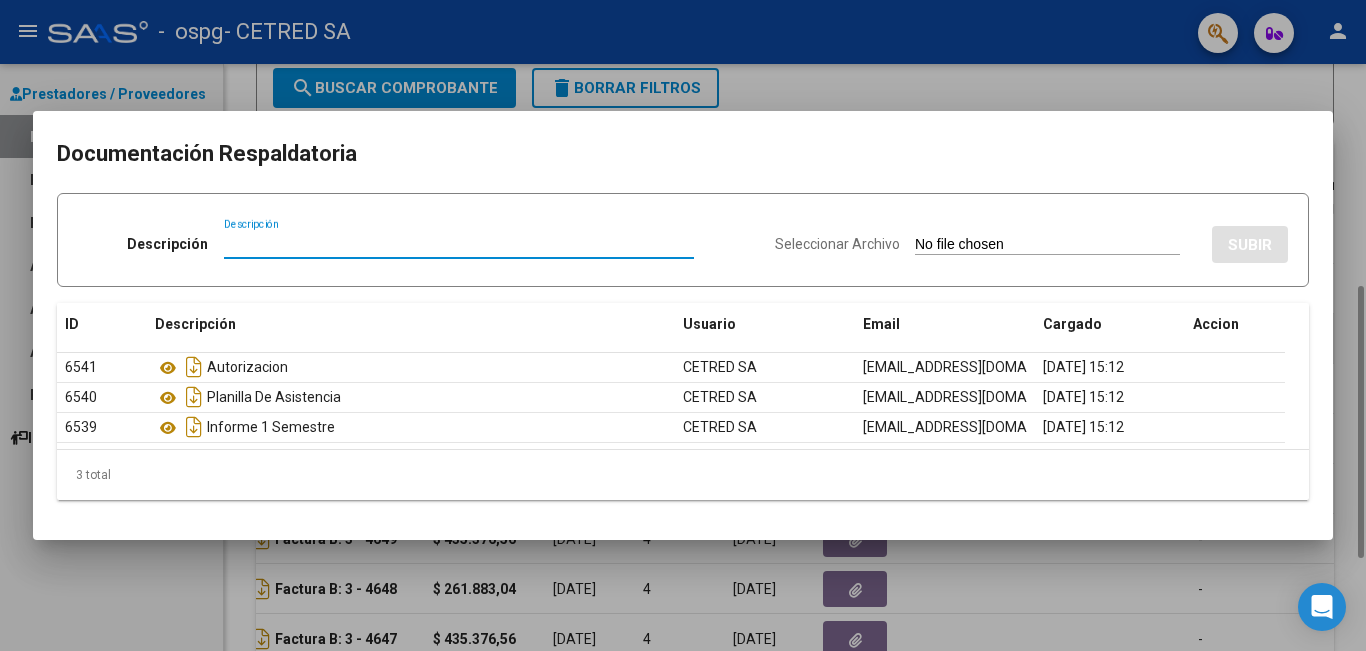 type 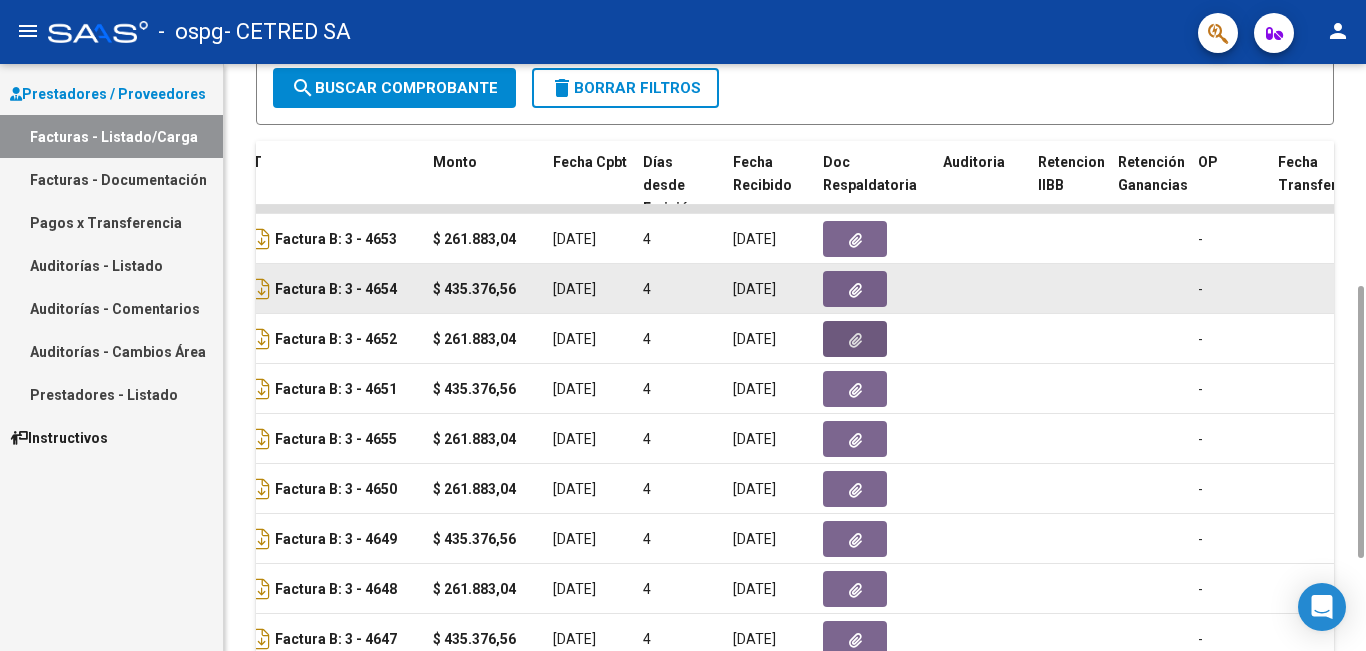 click 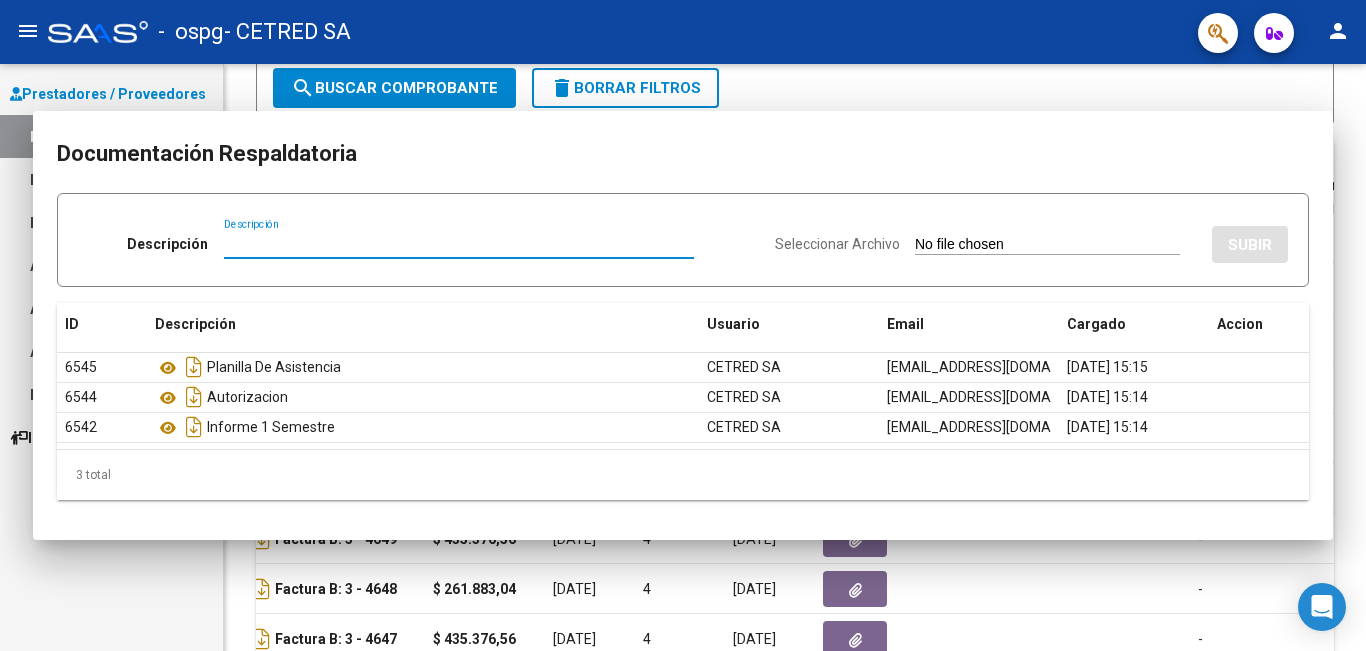 type 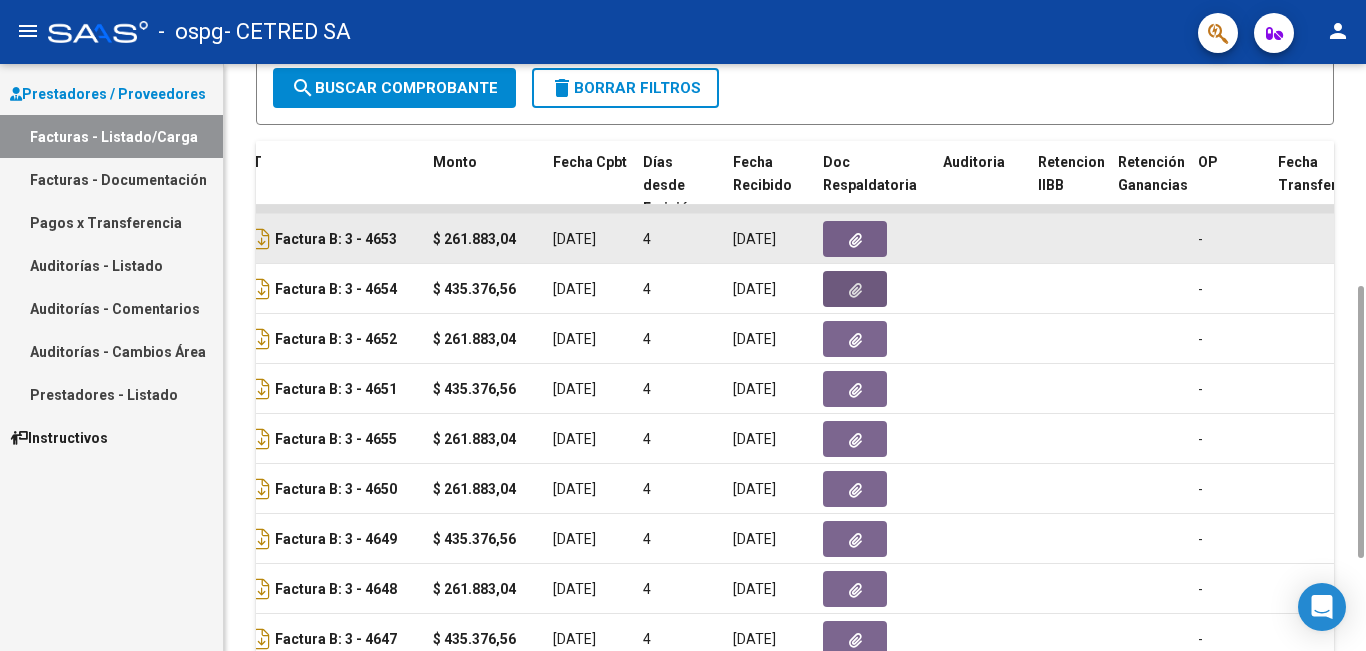 click 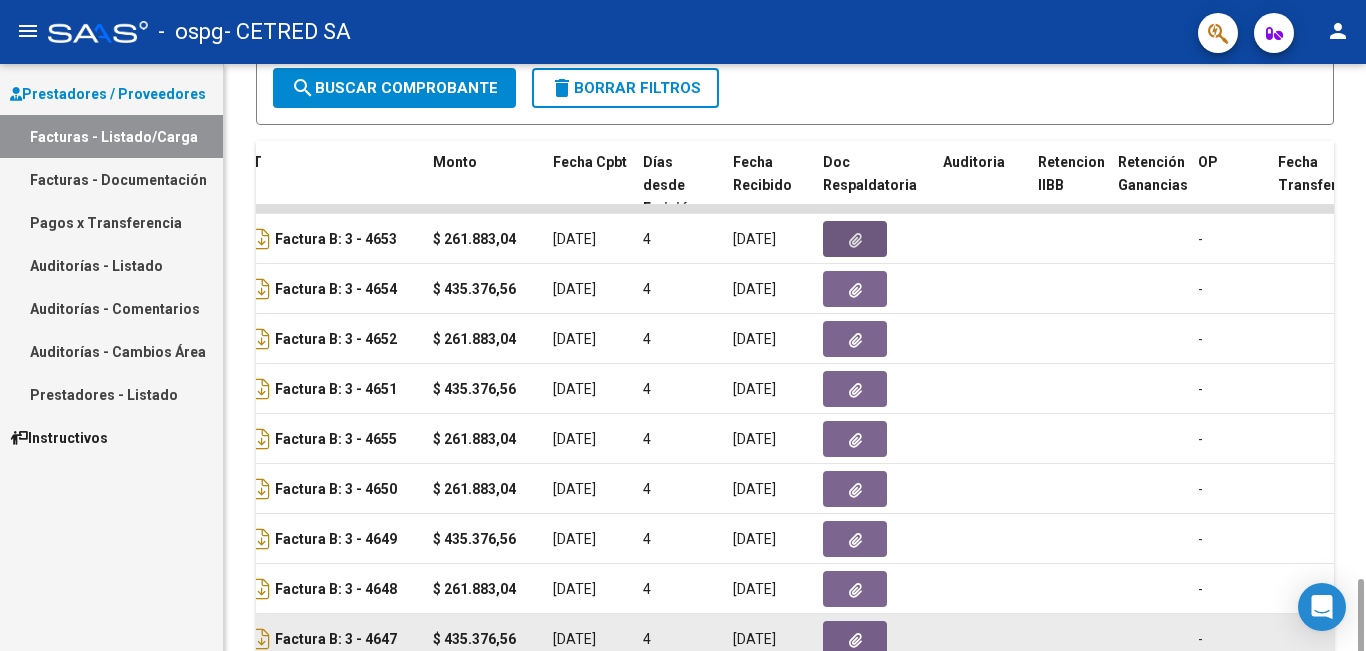 scroll, scrollTop: 678, scrollLeft: 0, axis: vertical 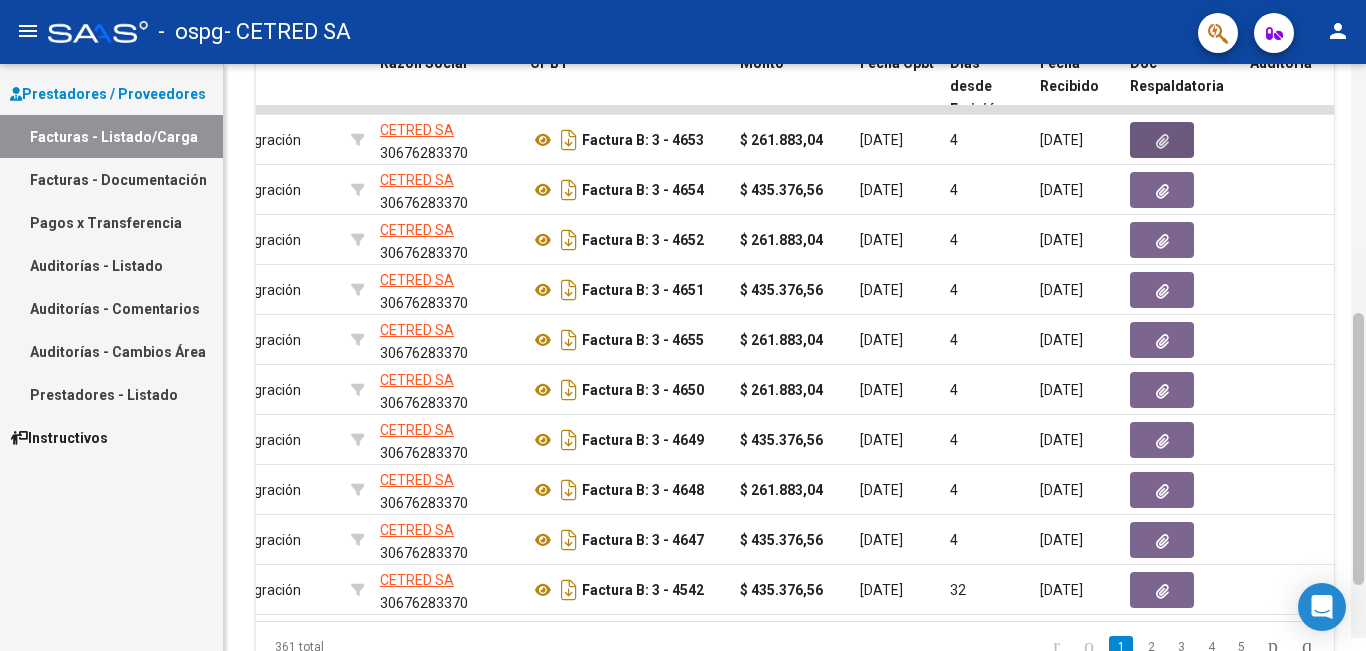 drag, startPoint x: 1361, startPoint y: 441, endPoint x: 1358, endPoint y: 394, distance: 47.095646 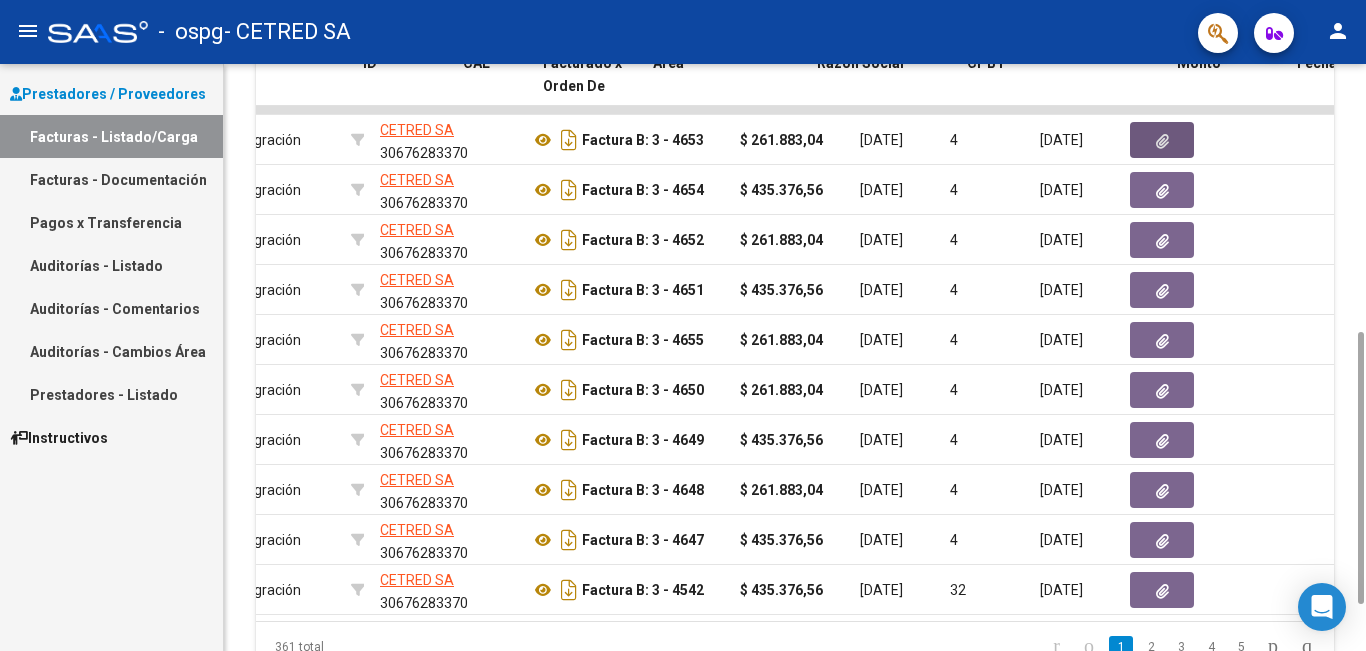 scroll, scrollTop: 0, scrollLeft: 0, axis: both 